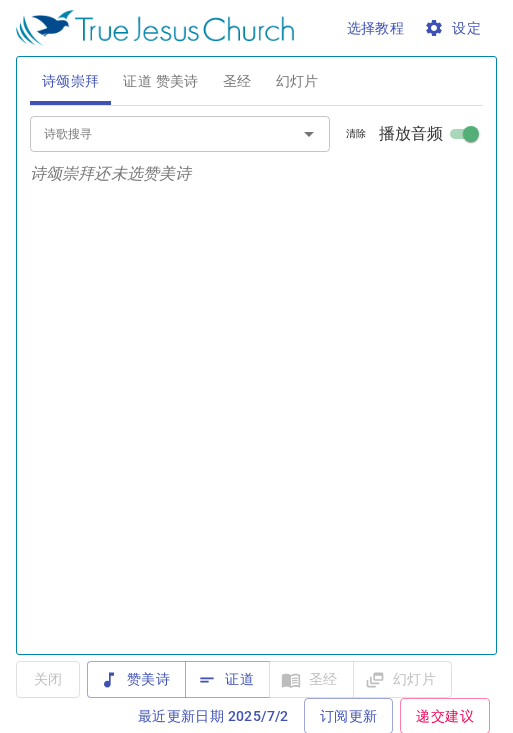 select on "1" 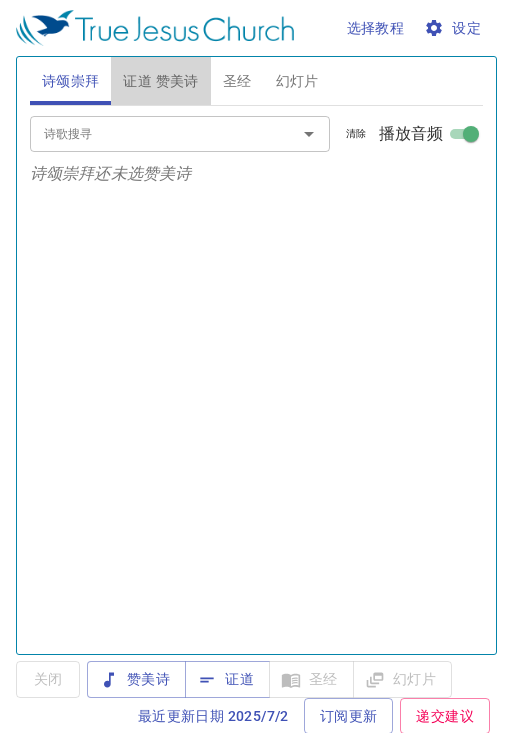 click on "证道 赞美诗" at bounding box center [160, 81] 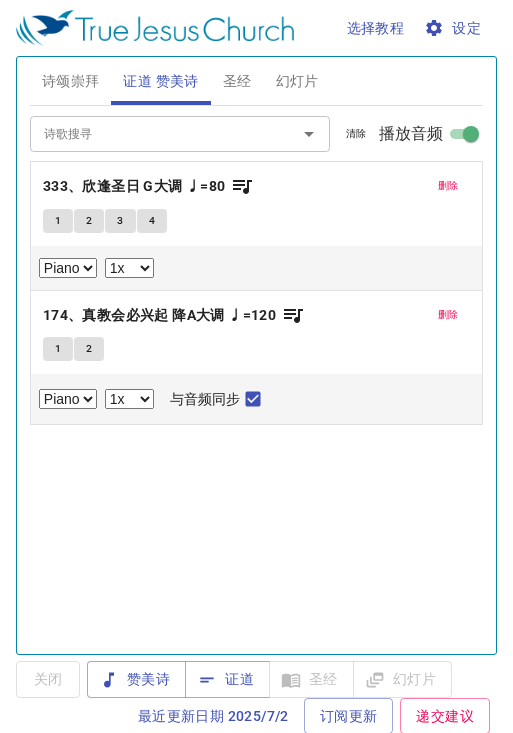 click on "证道" at bounding box center (227, 679) 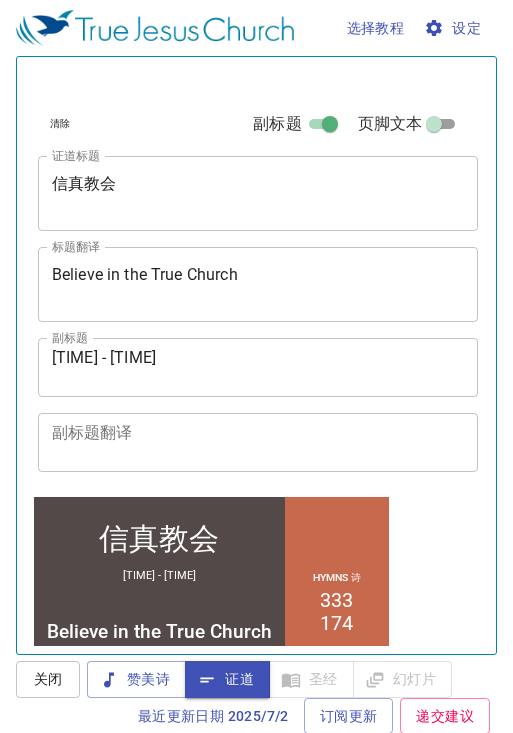 scroll, scrollTop: 597, scrollLeft: 0, axis: vertical 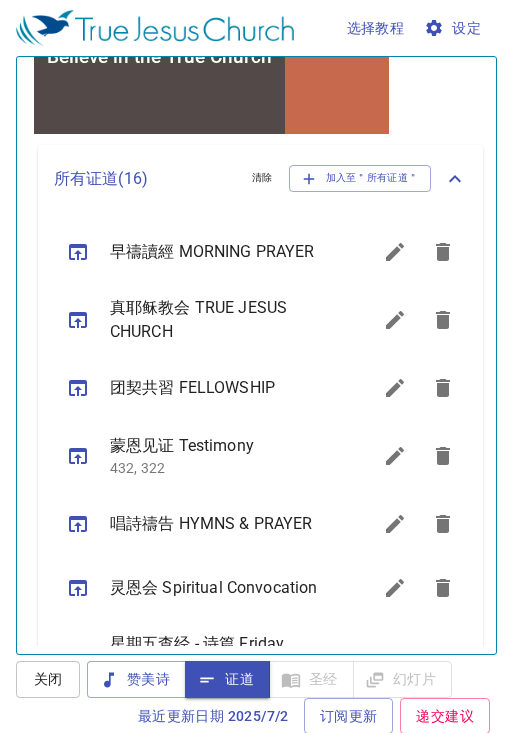 click 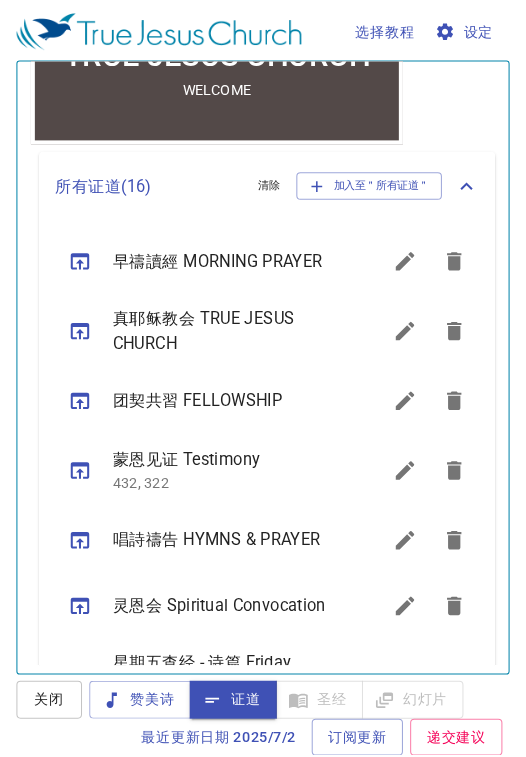 scroll, scrollTop: 621, scrollLeft: 0, axis: vertical 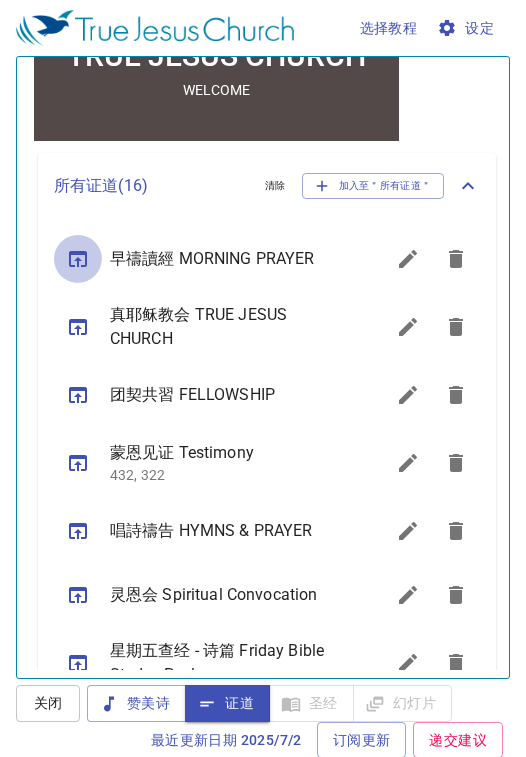 click 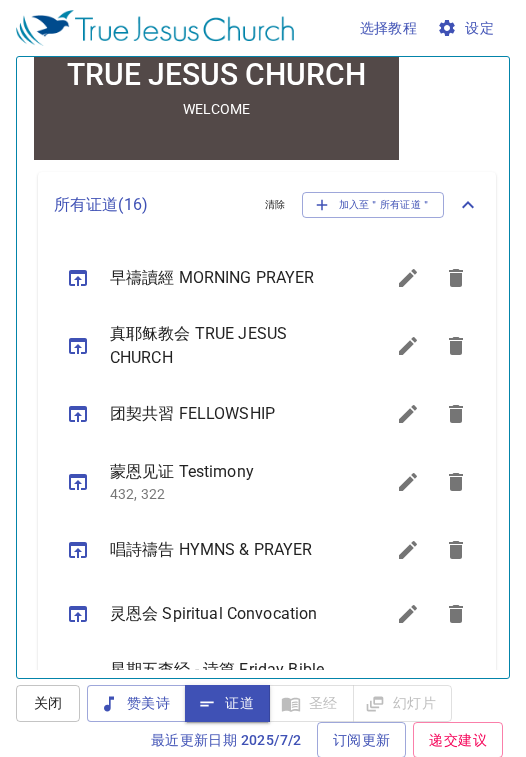 scroll, scrollTop: 564, scrollLeft: 0, axis: vertical 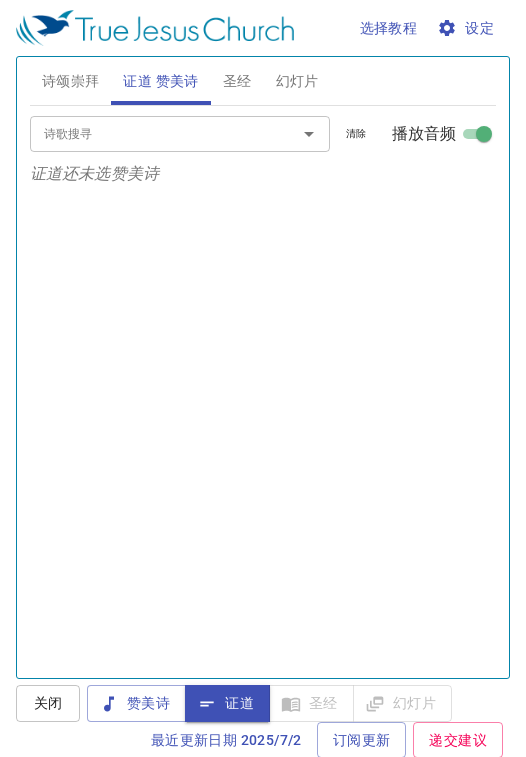 click on "幻灯片" at bounding box center [297, 81] 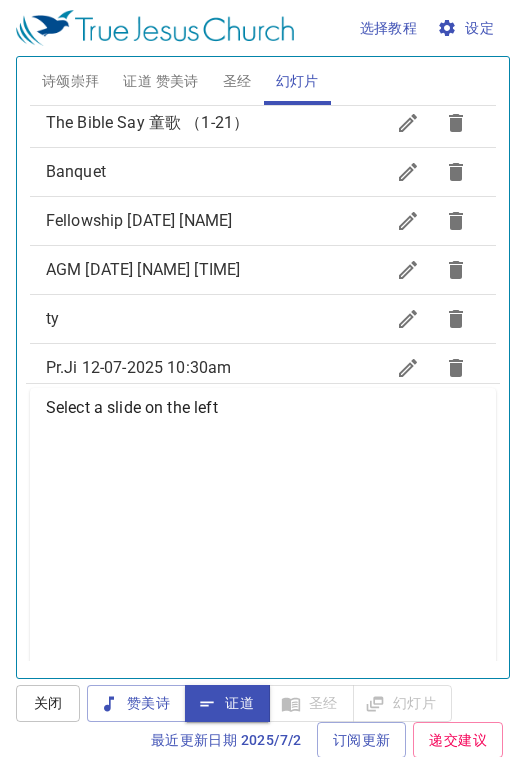 scroll, scrollTop: 606, scrollLeft: 0, axis: vertical 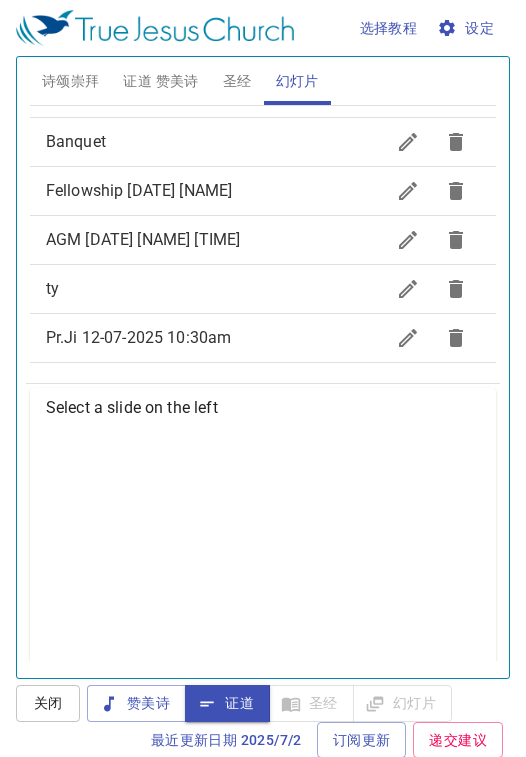 click on "Pr.Ji 12-07-2025 10:30am" at bounding box center [139, 337] 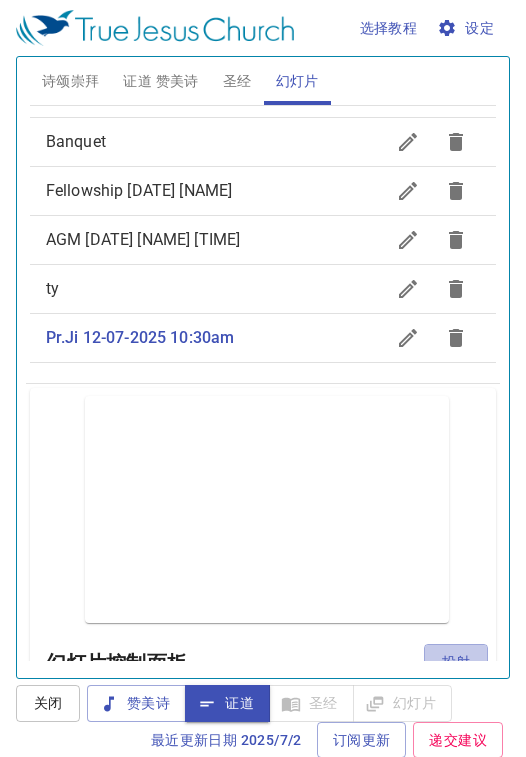 click on "投射" at bounding box center (456, 662) 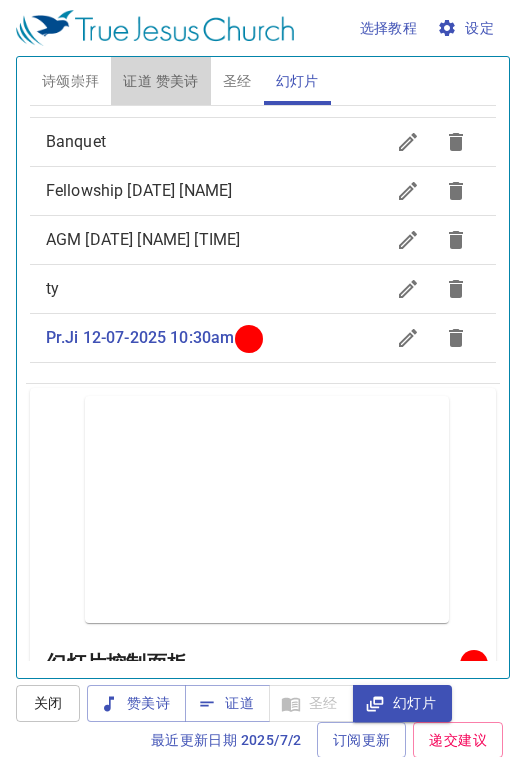 click on "证道 赞美诗" at bounding box center (160, 81) 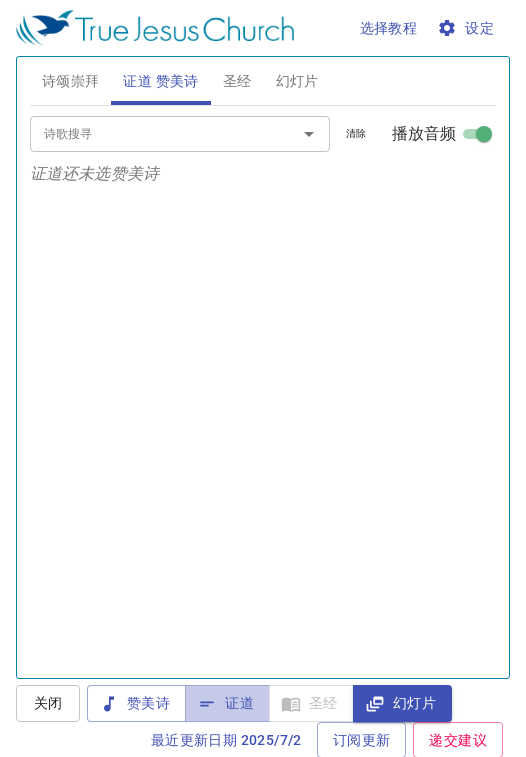 click on "证道" at bounding box center (227, 703) 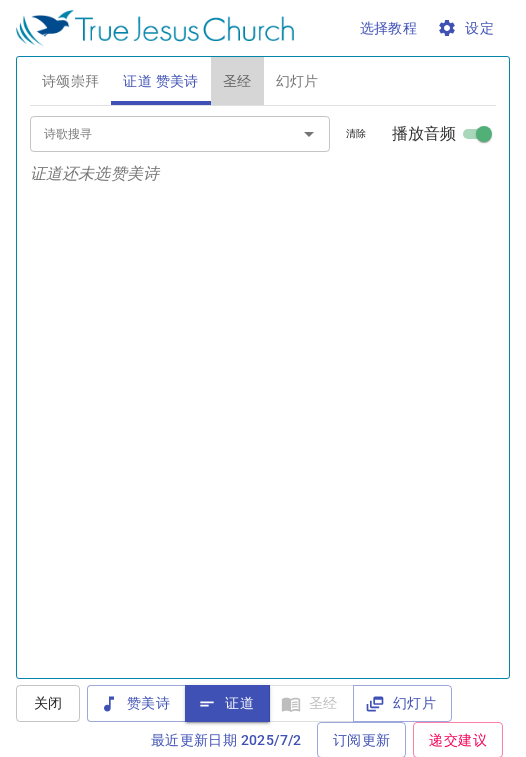 click on "圣经" at bounding box center (237, 81) 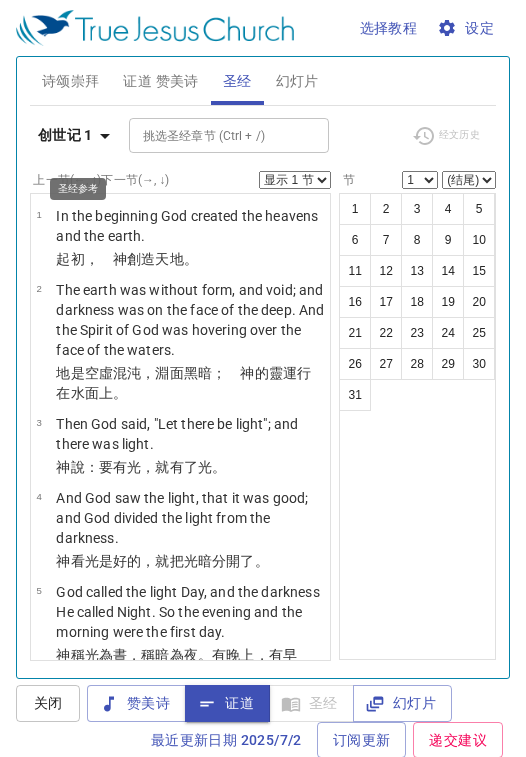 click 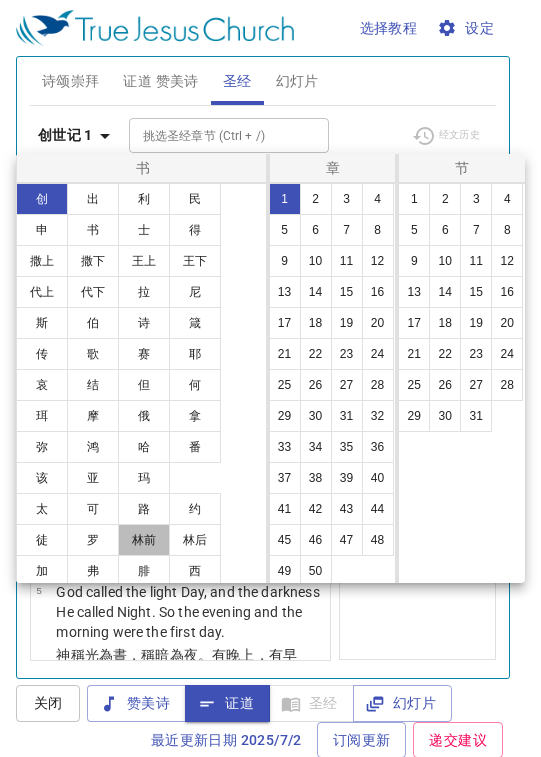 click on "林前" at bounding box center [144, 540] 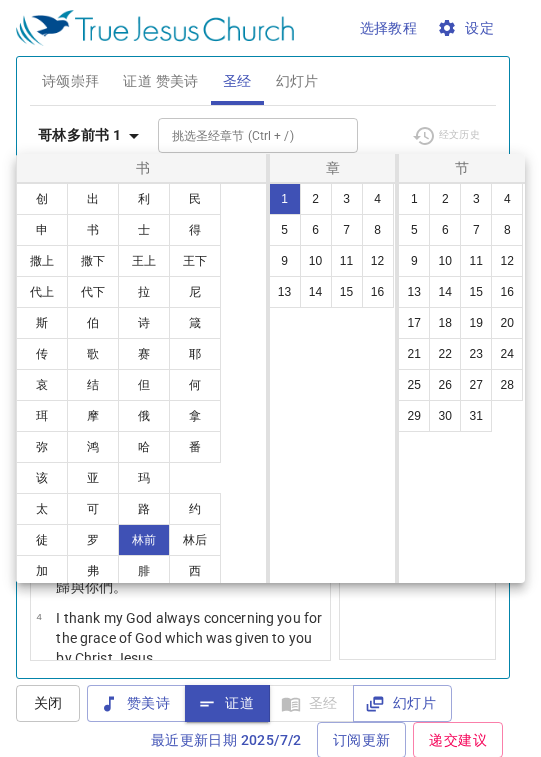 click on "11" at bounding box center [347, 261] 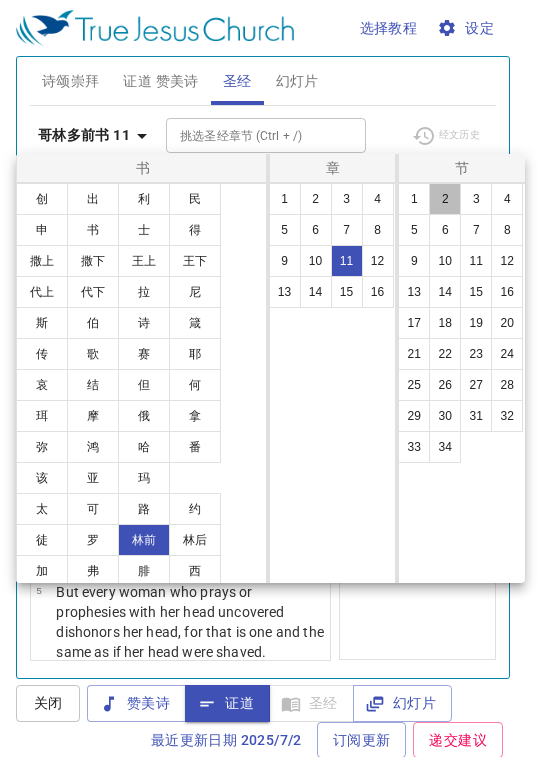 click on "2" at bounding box center [445, 199] 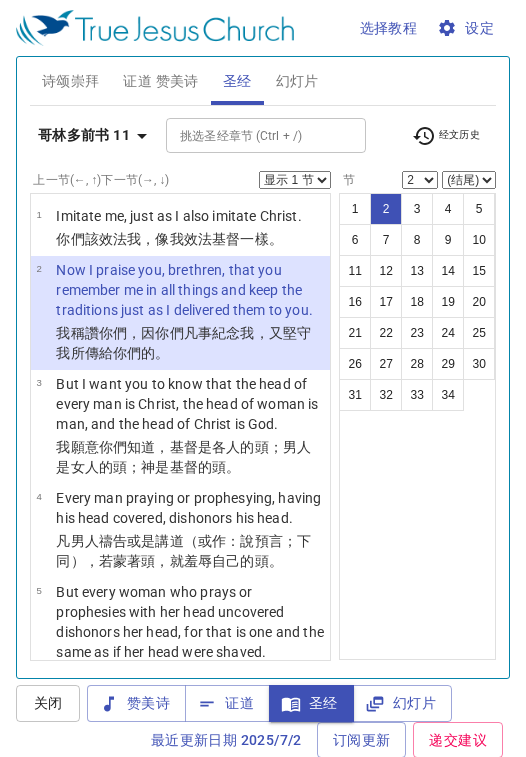 type 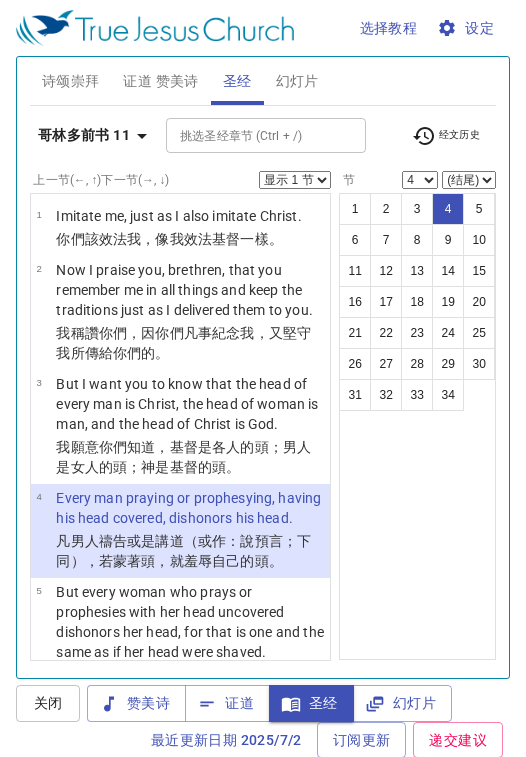 scroll, scrollTop: 184, scrollLeft: 0, axis: vertical 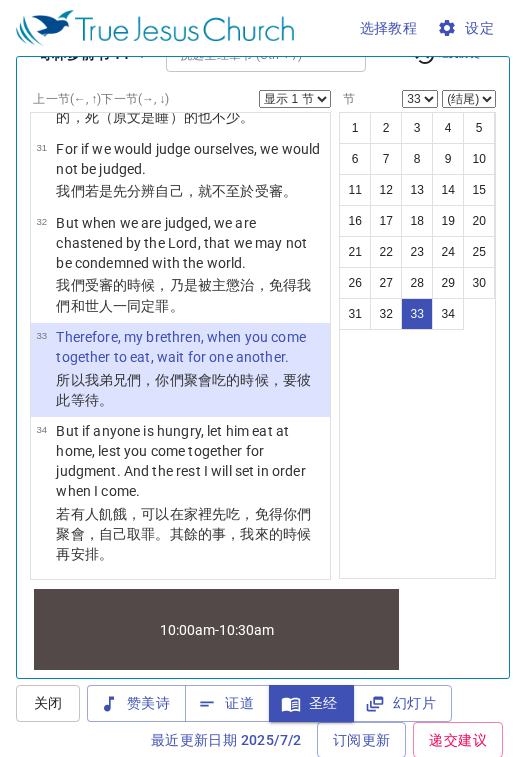 select on "34" 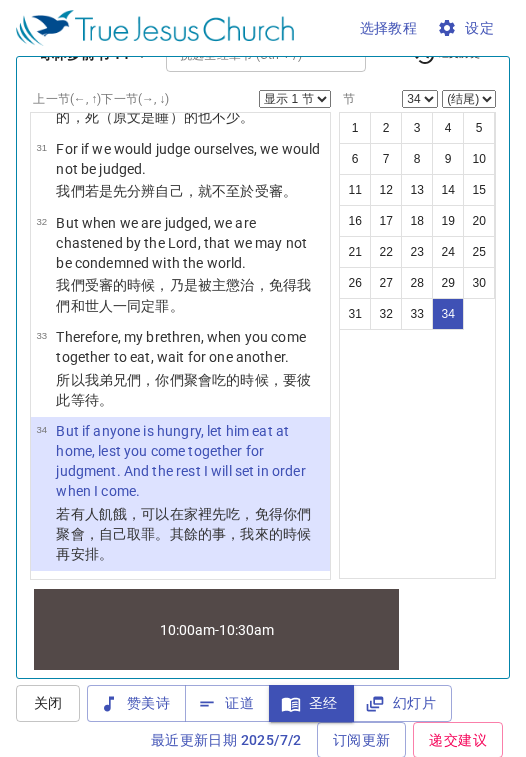 scroll, scrollTop: 0, scrollLeft: 0, axis: both 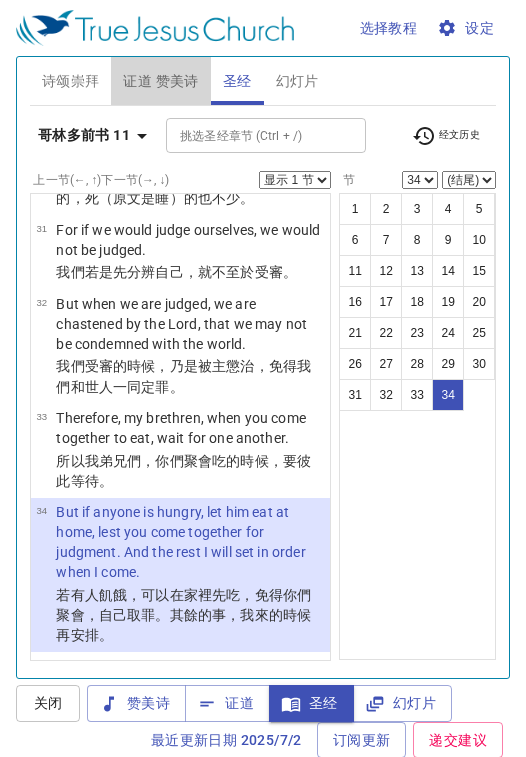 click on "证道 赞美诗" at bounding box center (160, 81) 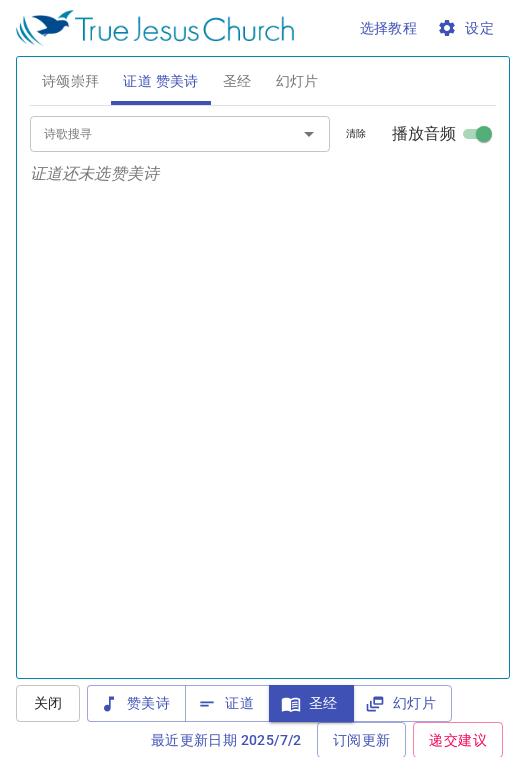 click on "证道" at bounding box center [227, 703] 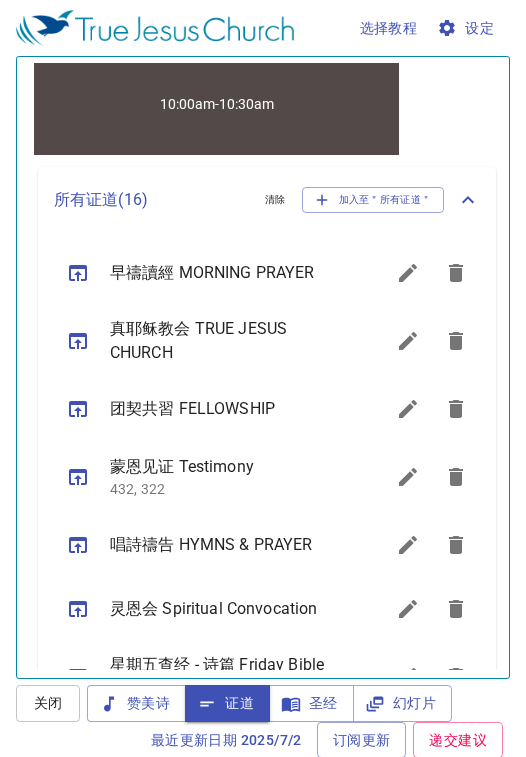 scroll, scrollTop: 621, scrollLeft: 0, axis: vertical 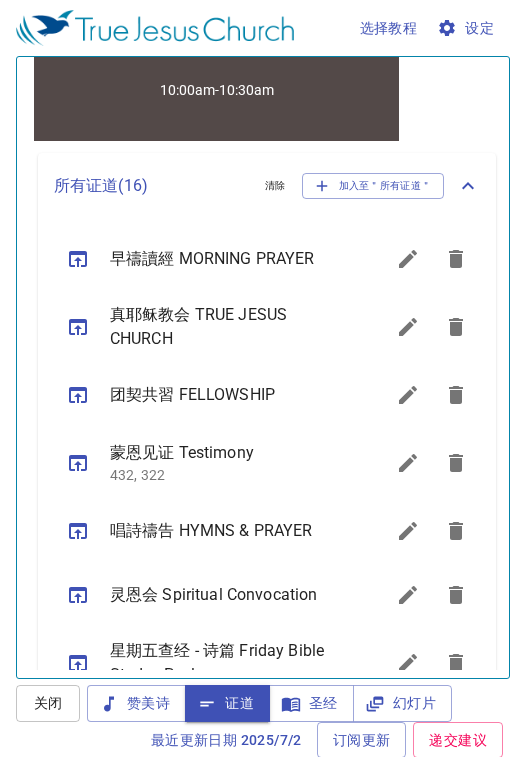 click 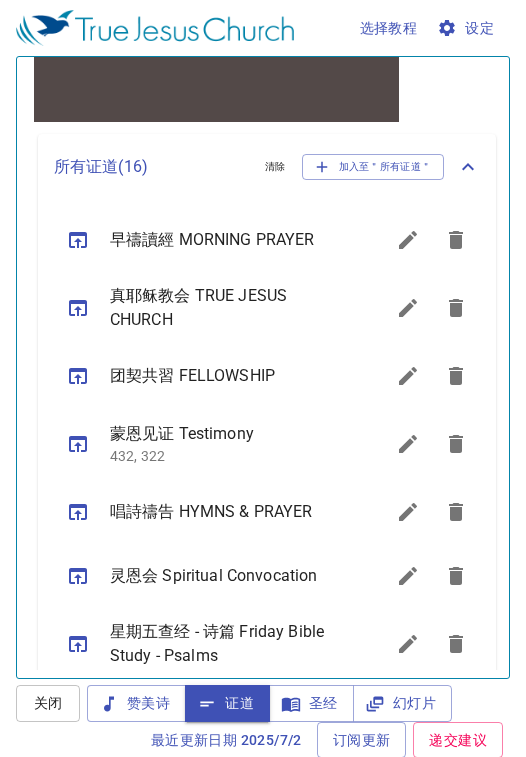 scroll, scrollTop: 545, scrollLeft: 0, axis: vertical 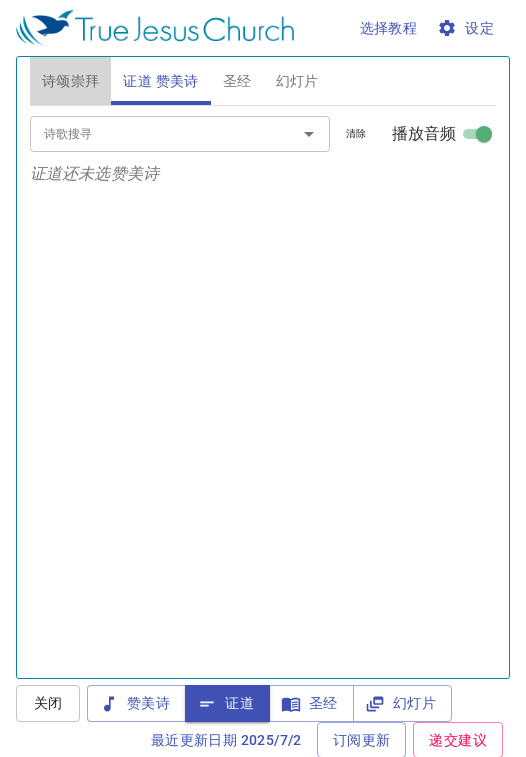 click on "诗颂崇拜" at bounding box center (71, 81) 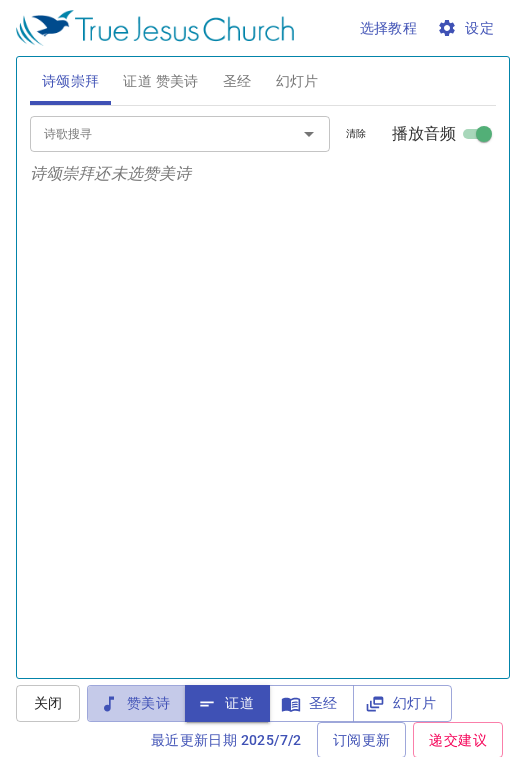 click on "赞美诗" at bounding box center (136, 703) 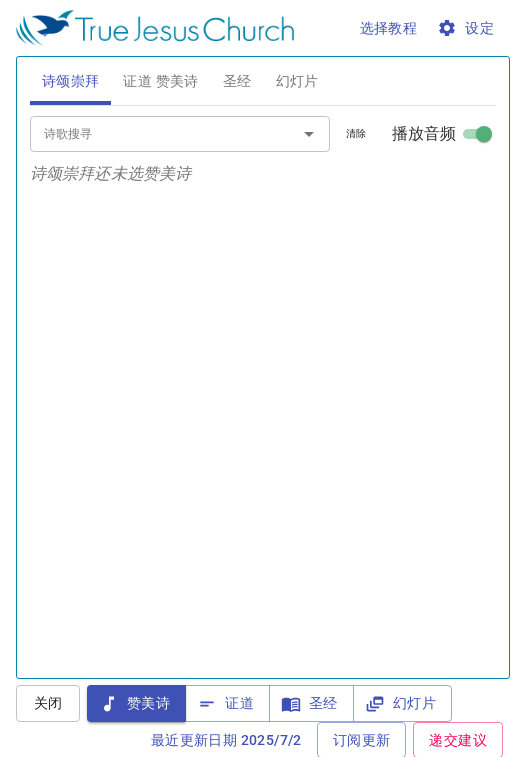 click on "诗歌搜寻" at bounding box center [150, 133] 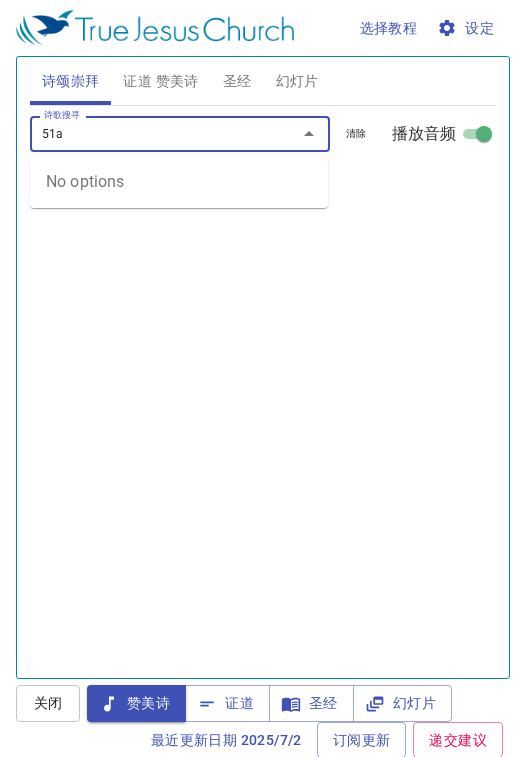 type on "51" 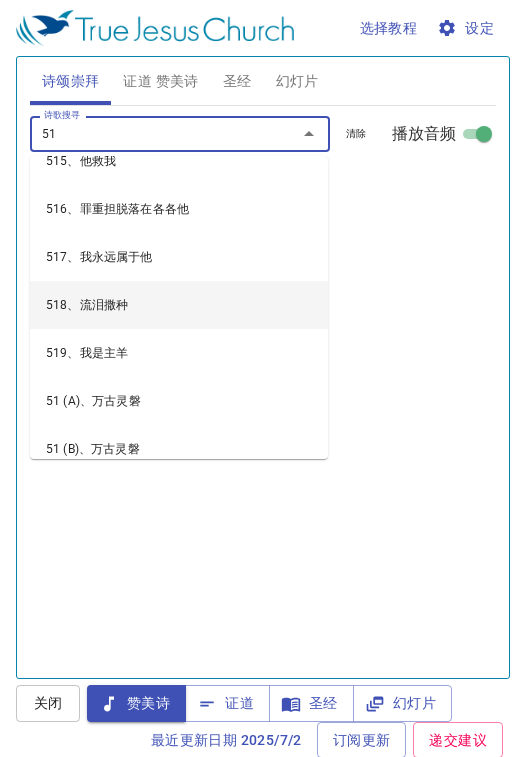 scroll, scrollTop: 529, scrollLeft: 0, axis: vertical 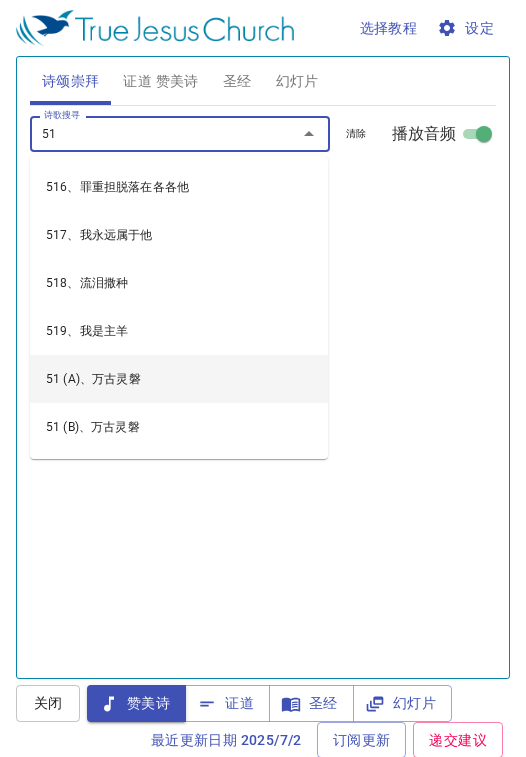 click on "51 (A)、万古灵磐" at bounding box center (179, 379) 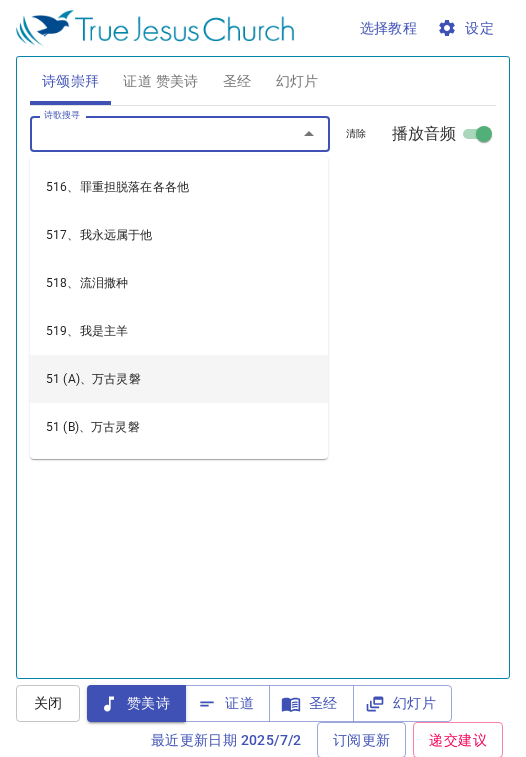 select on "1" 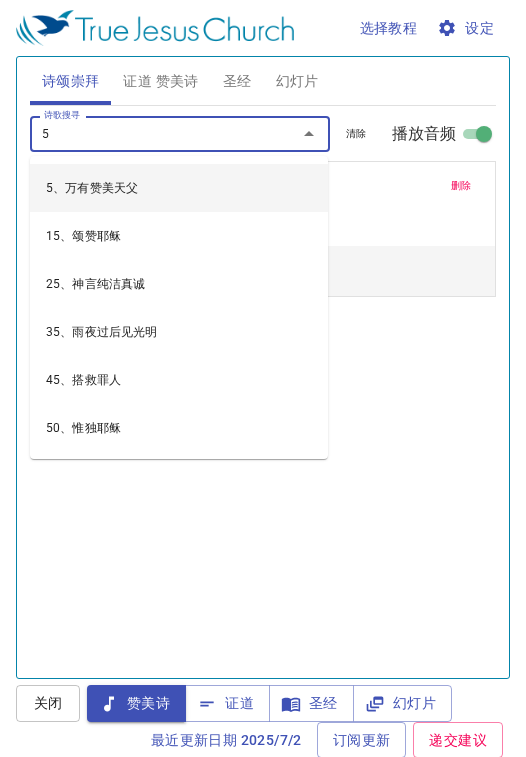 type on "53" 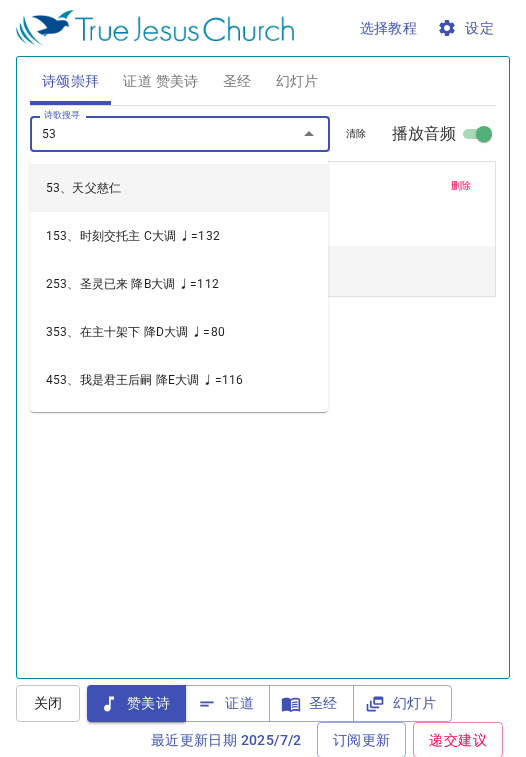 type 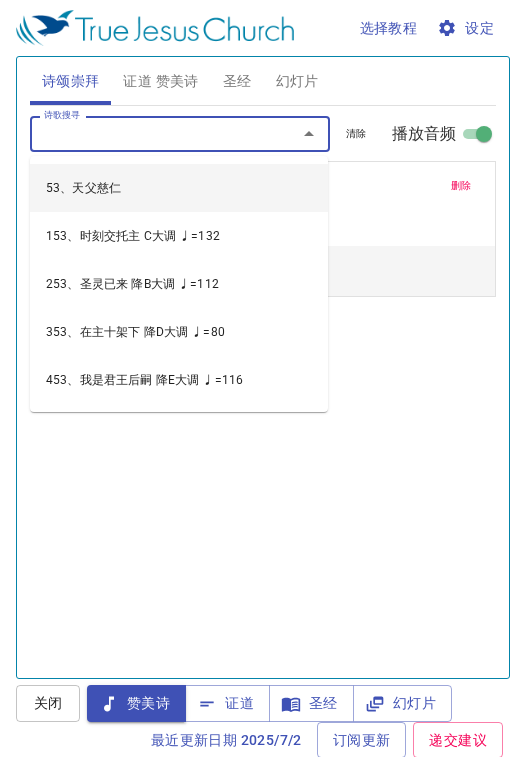 select on "1" 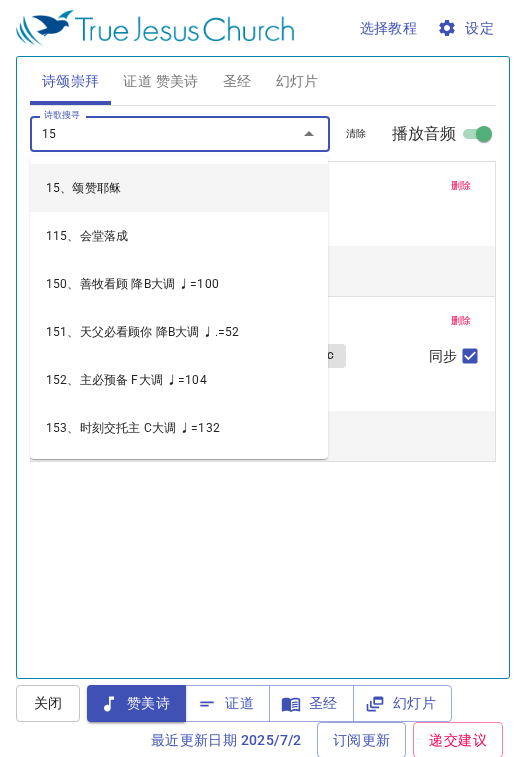 type on "152" 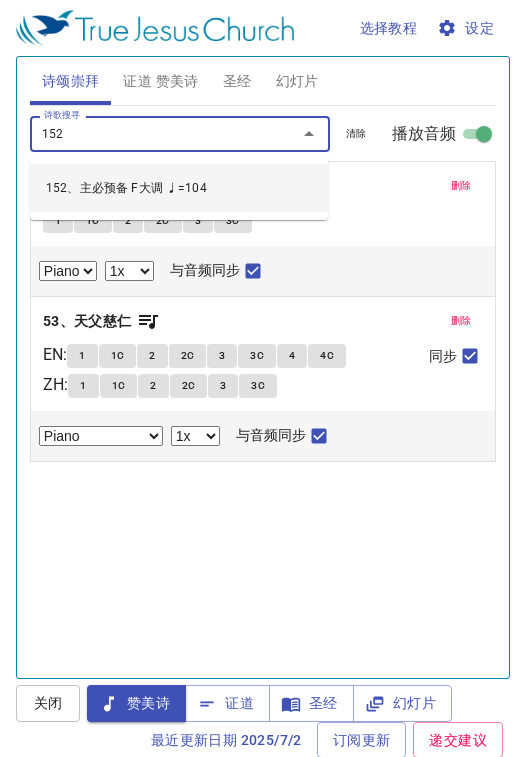 type 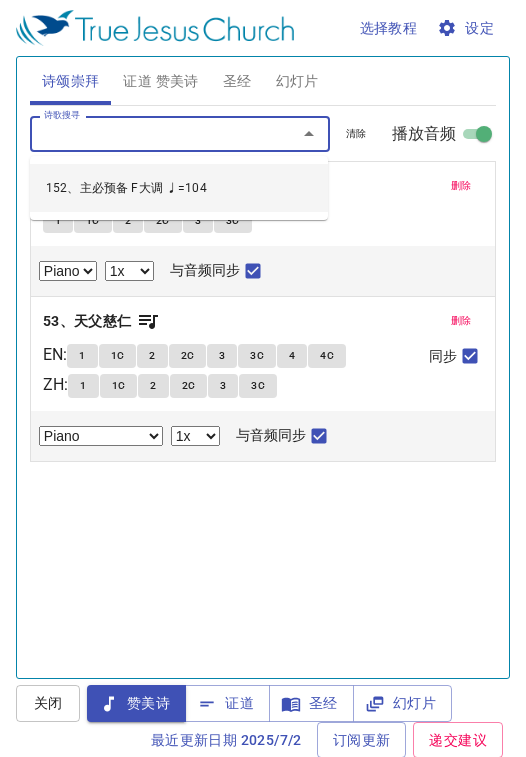 select on "1" 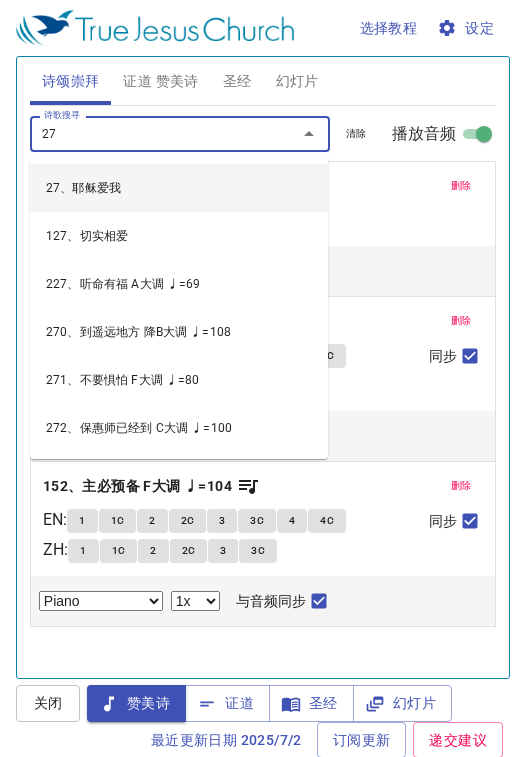 type on "274" 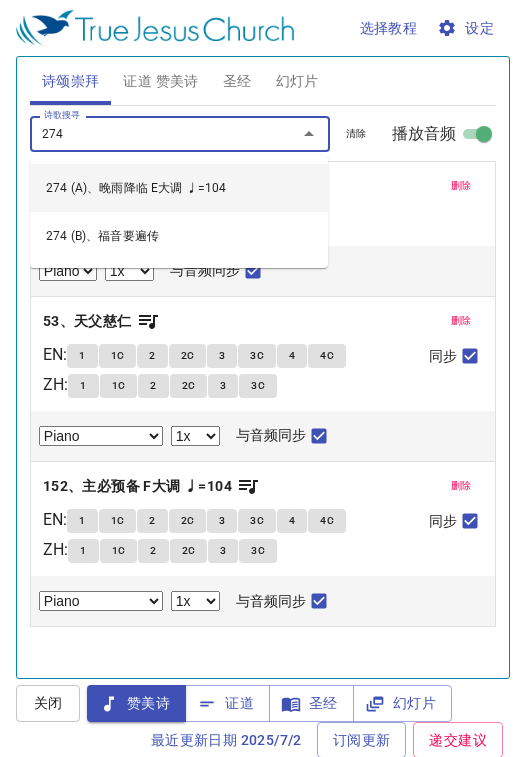 click on "274 (A)、晚雨降临 E大调 ♩=104" at bounding box center (179, 188) 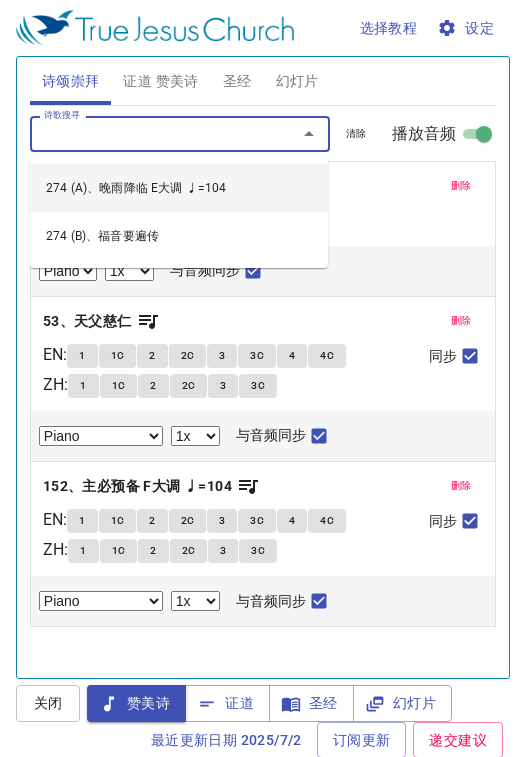 select on "1" 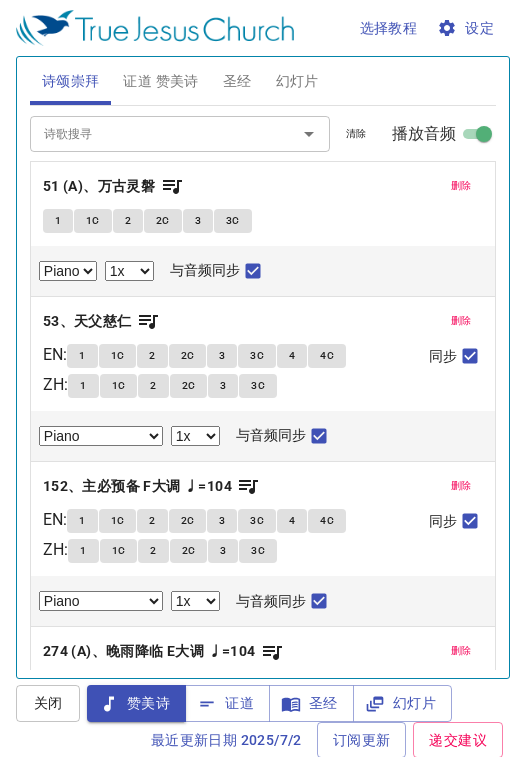 click on "证道 赞美诗" at bounding box center [160, 81] 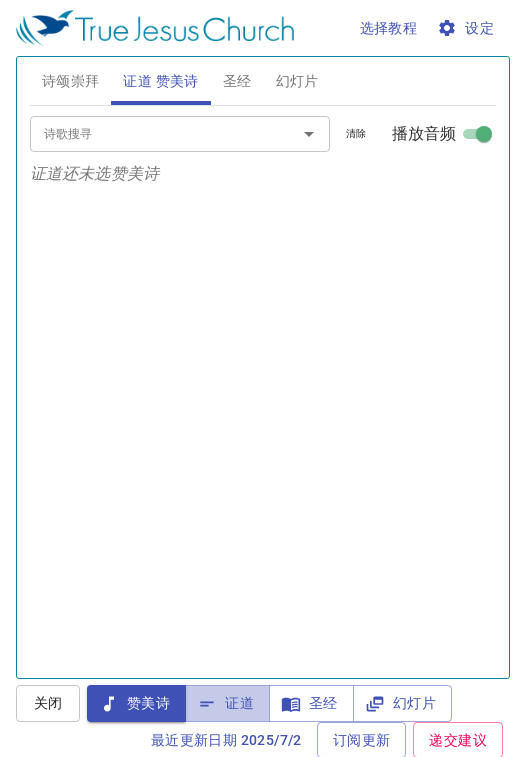 click on "证道" at bounding box center (227, 703) 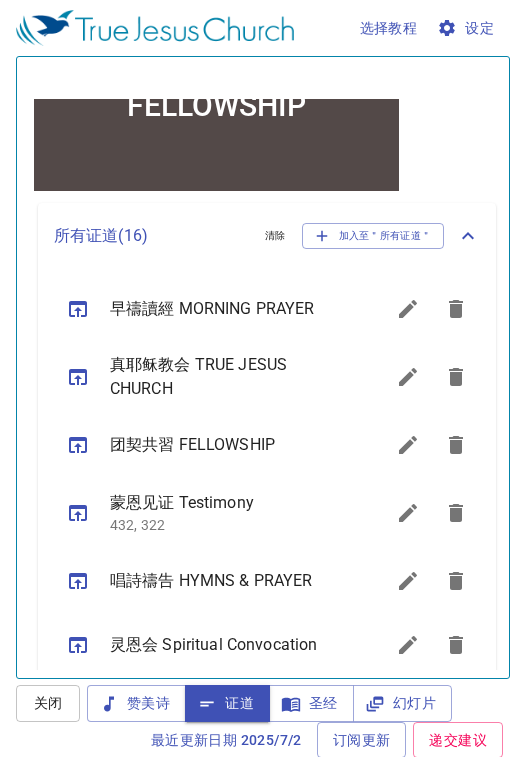 scroll, scrollTop: 621, scrollLeft: 0, axis: vertical 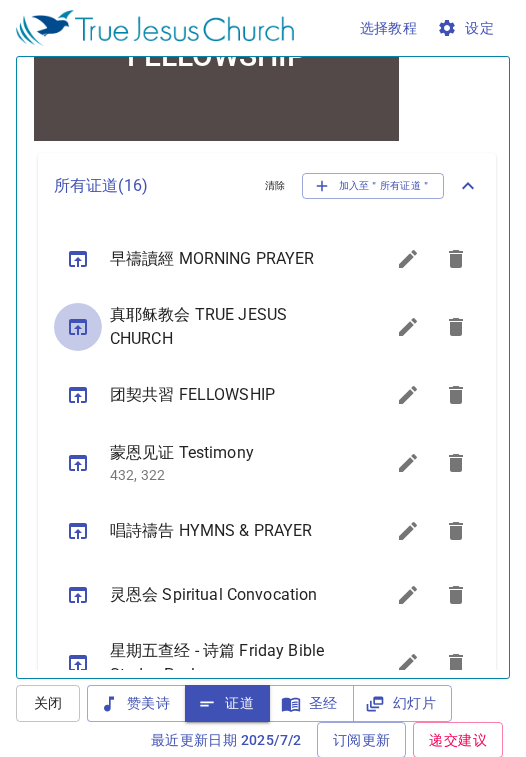 click 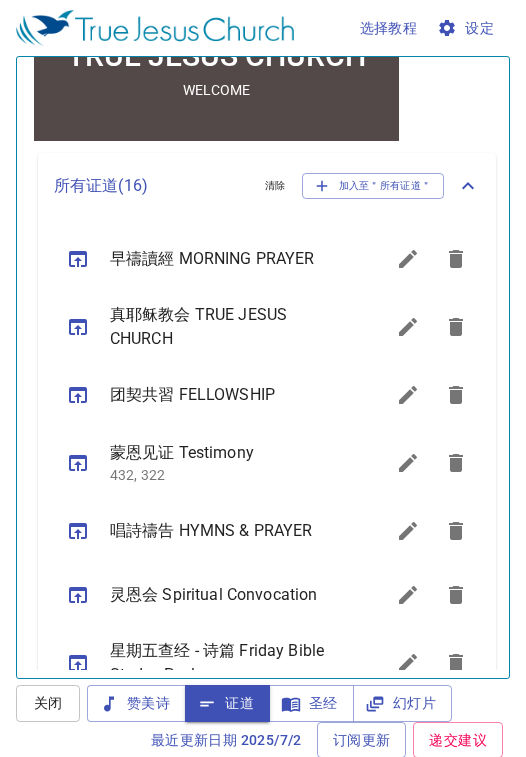 scroll, scrollTop: 0, scrollLeft: 0, axis: both 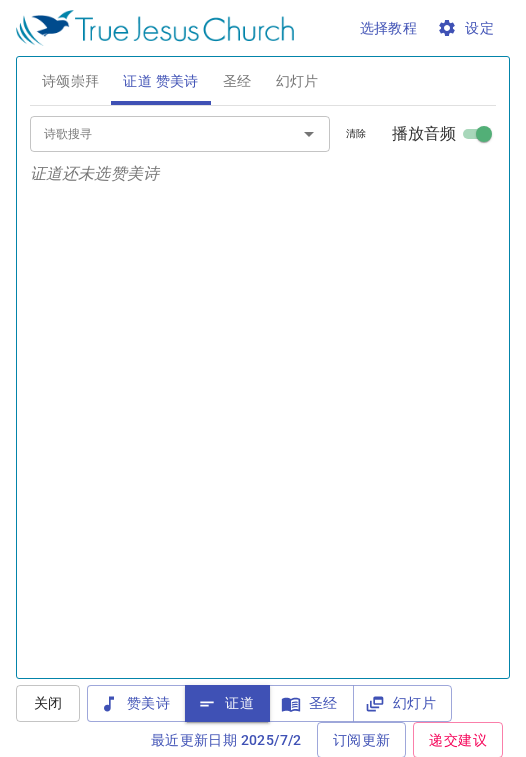 drag, startPoint x: 68, startPoint y: 77, endPoint x: 69, endPoint y: 87, distance: 10.049875 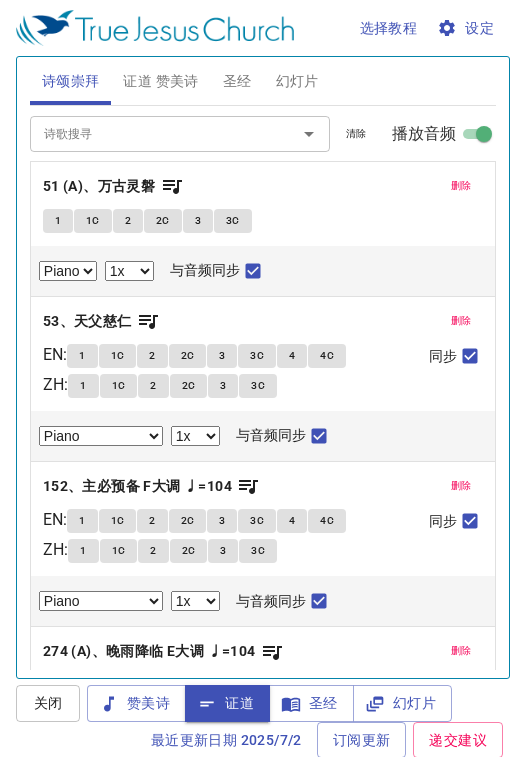 click on "赞美诗" at bounding box center [136, 703] 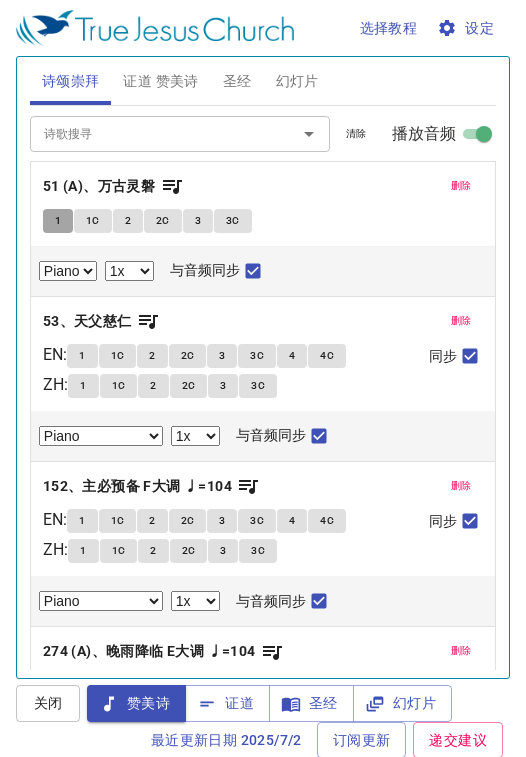 click on "1" at bounding box center [58, 221] 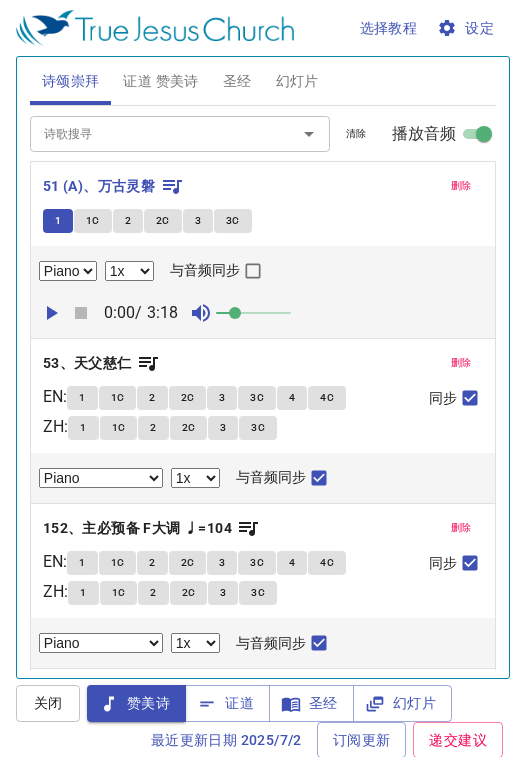 type 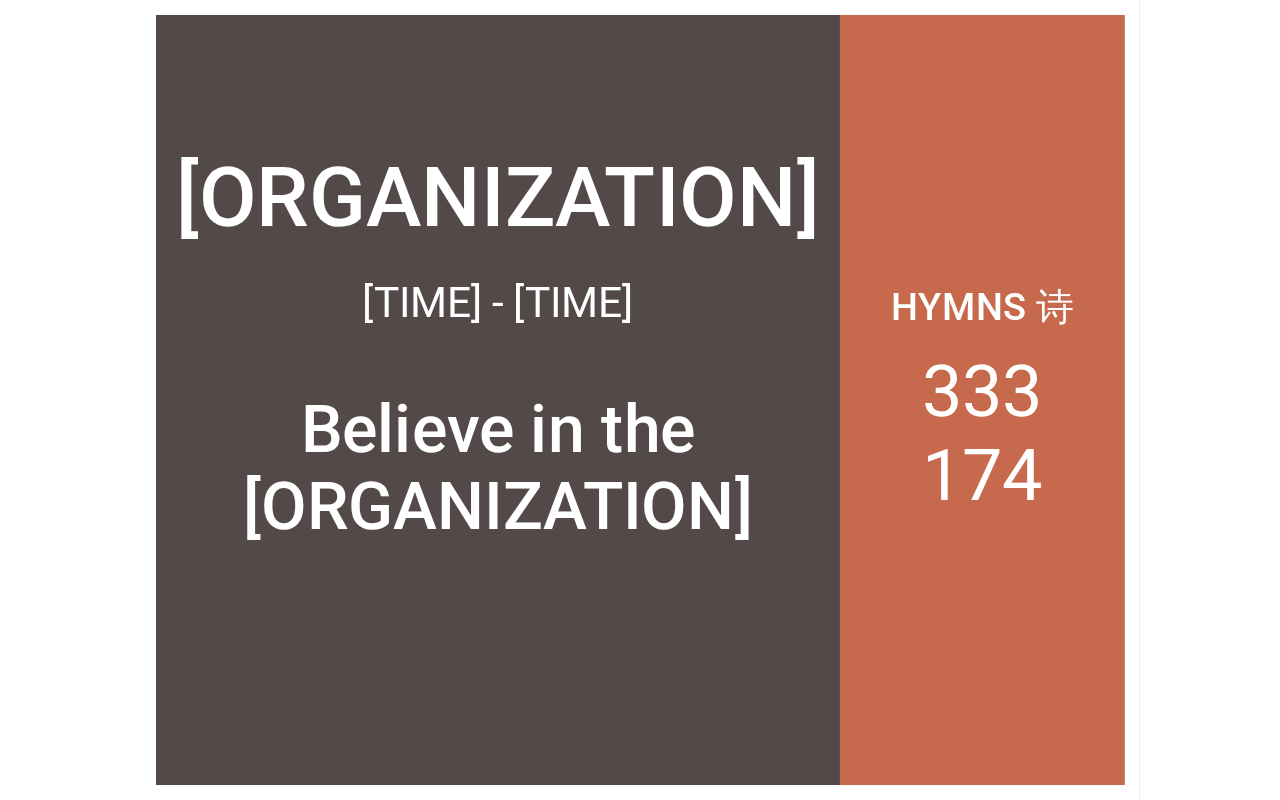 scroll, scrollTop: 0, scrollLeft: 0, axis: both 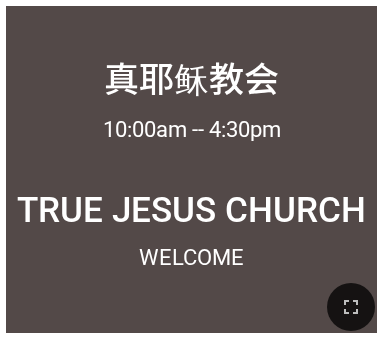 click 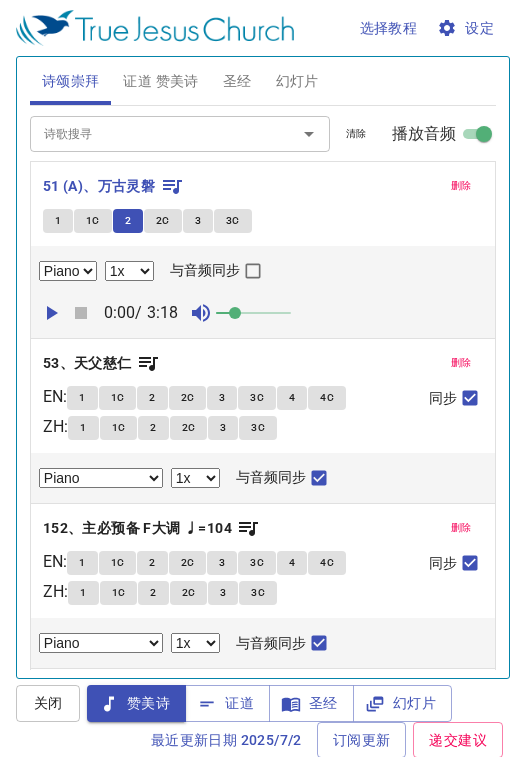 select on "1" 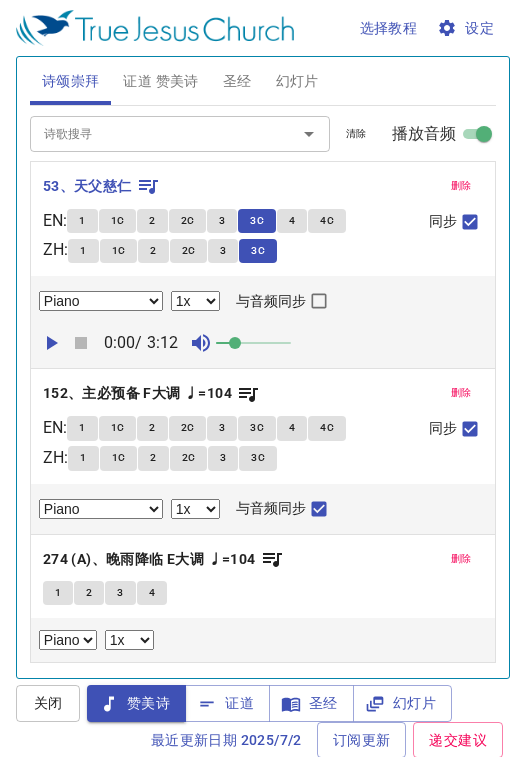 select on "1" 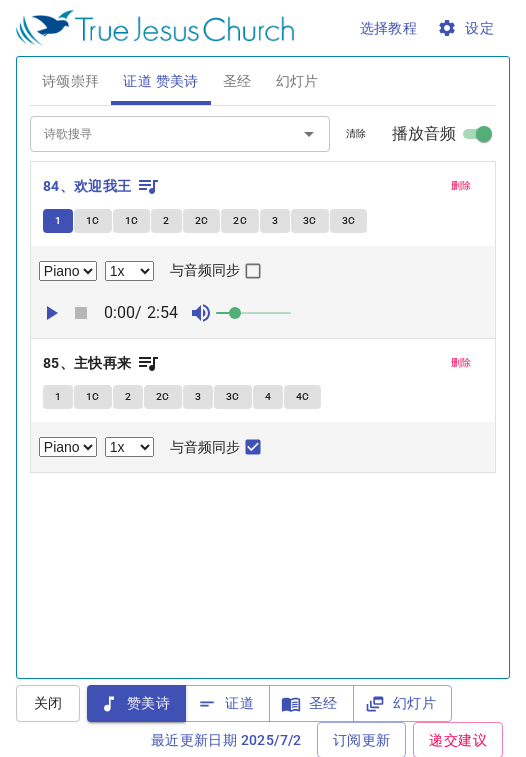 select on "1" 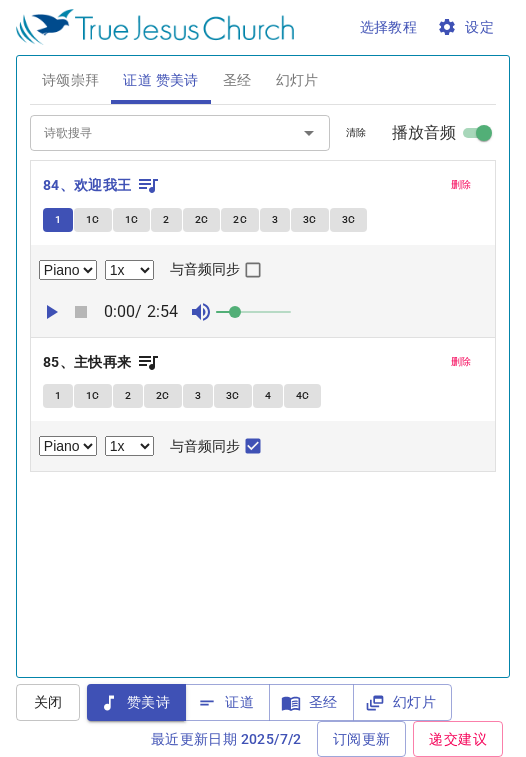type 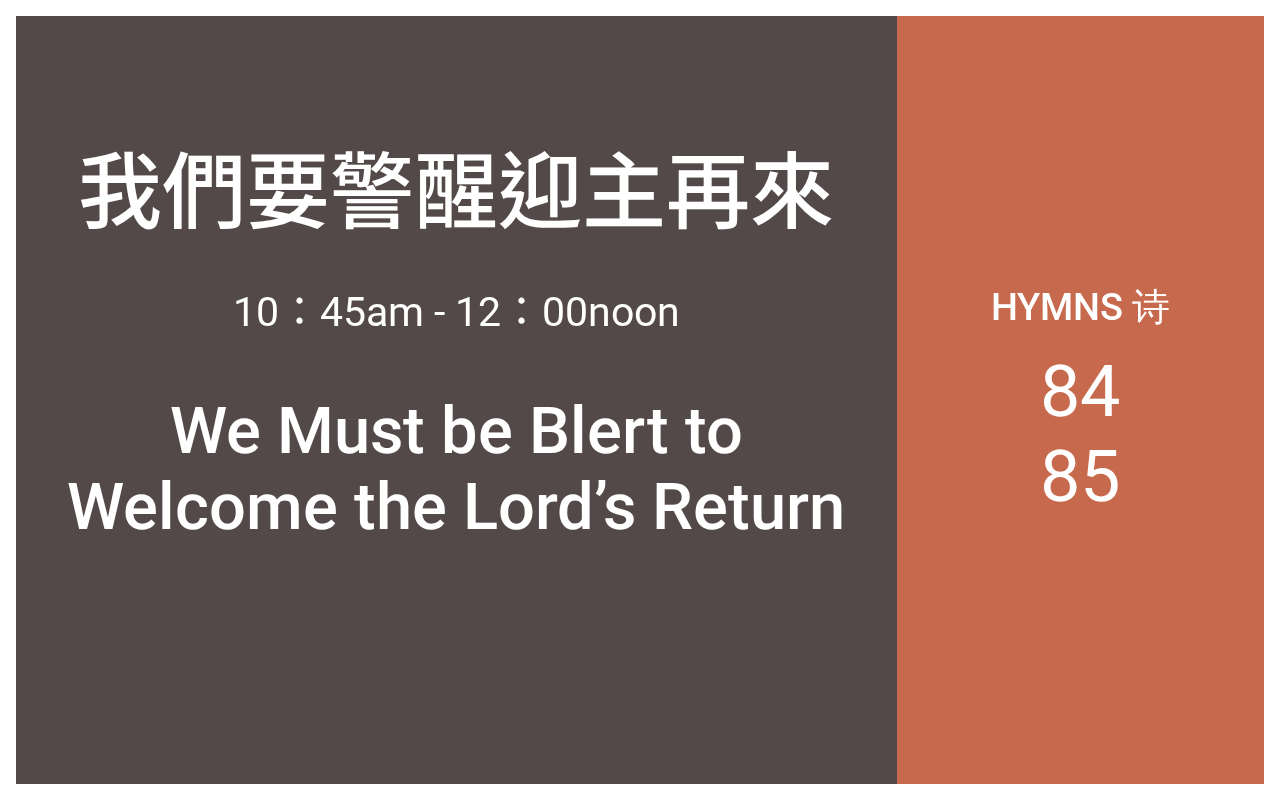 scroll, scrollTop: 0, scrollLeft: 0, axis: both 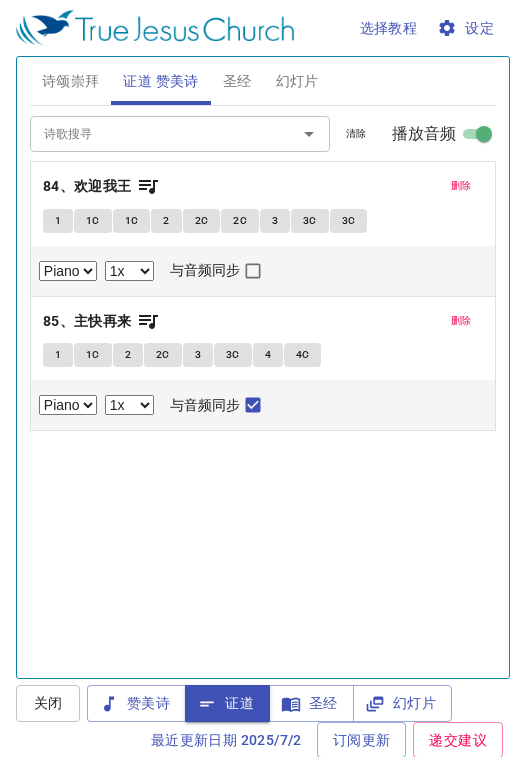 select on "1" 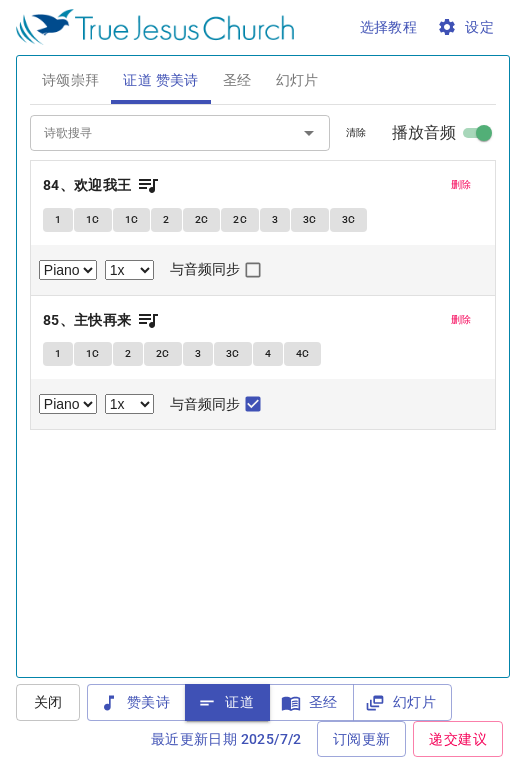 scroll, scrollTop: 1, scrollLeft: 0, axis: vertical 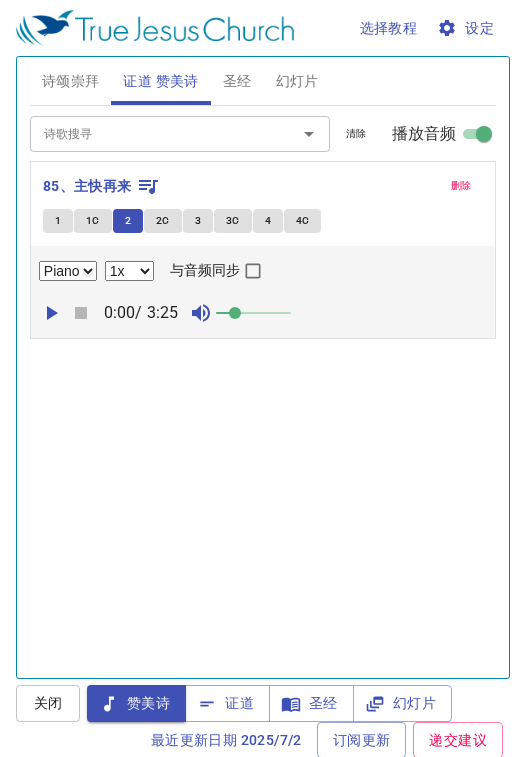 select on "1" 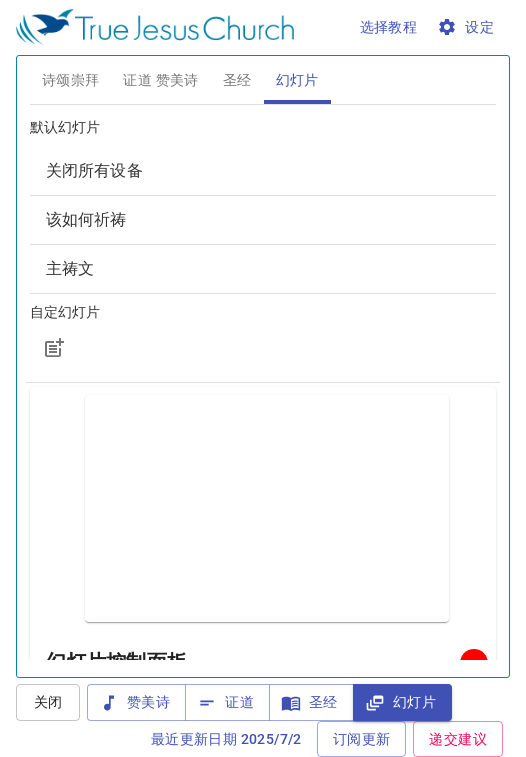 scroll, scrollTop: 1, scrollLeft: 0, axis: vertical 